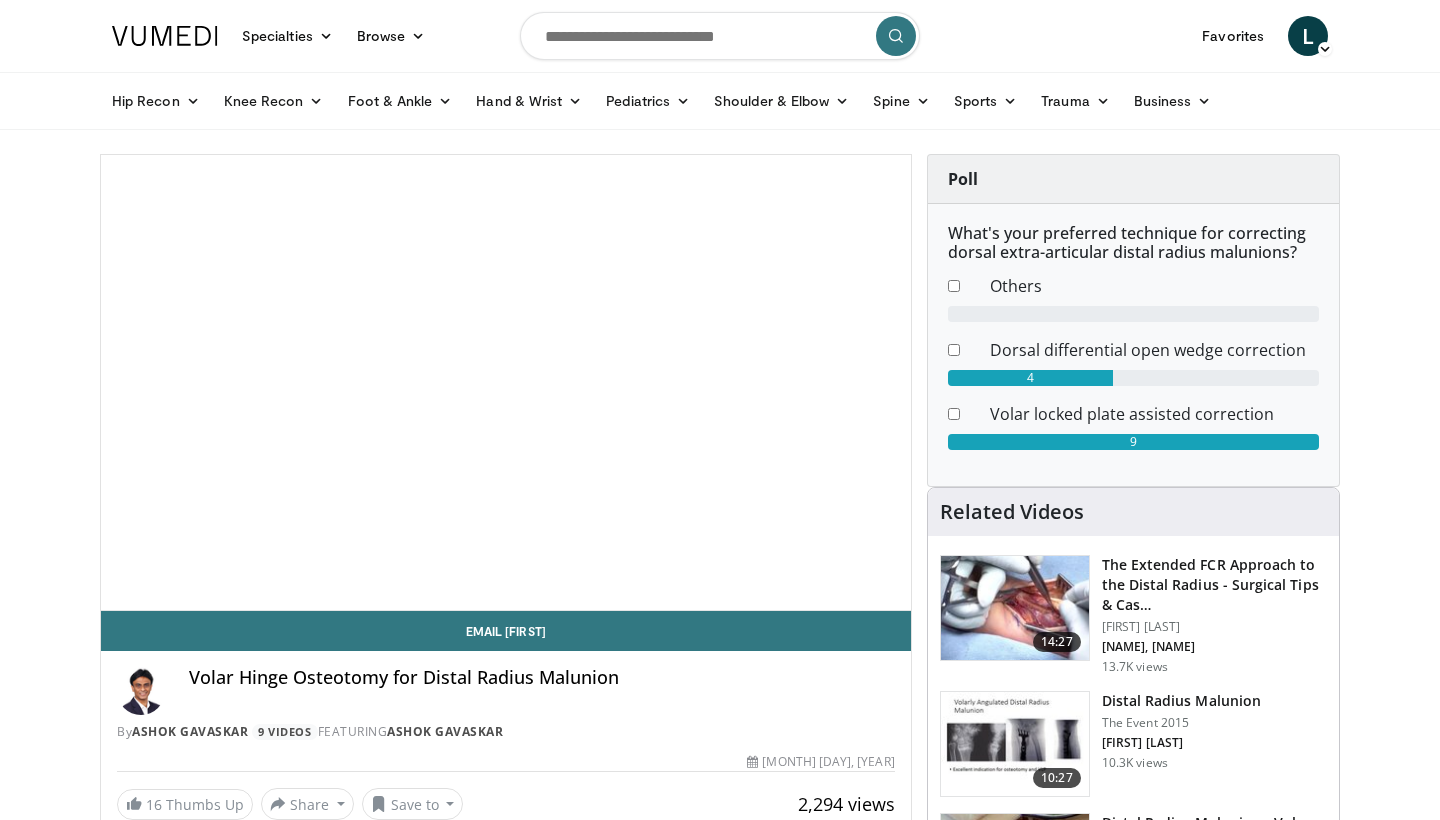 scroll, scrollTop: 0, scrollLeft: 0, axis: both 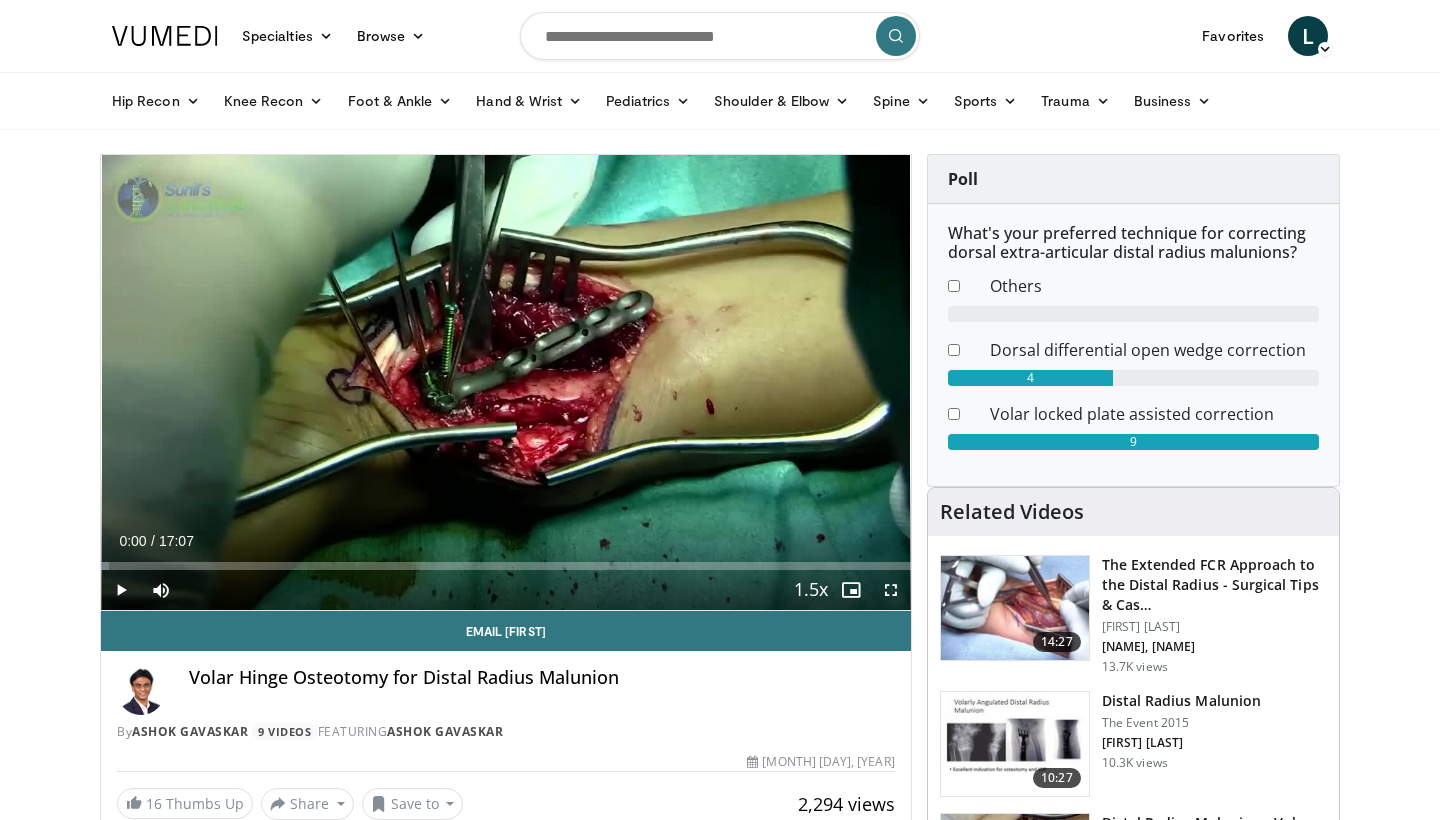 click at bounding box center [720, 36] 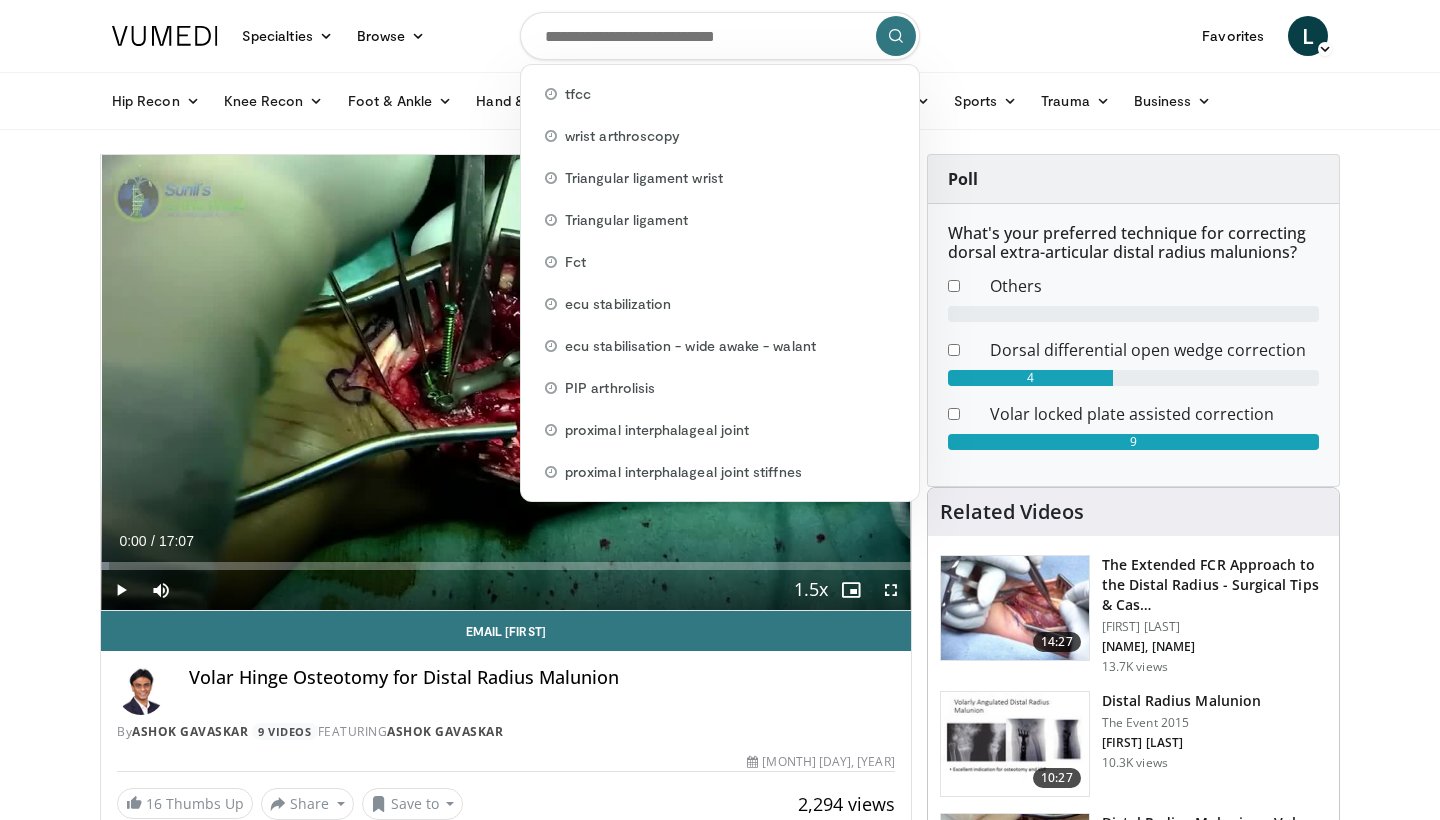 paste on "**********" 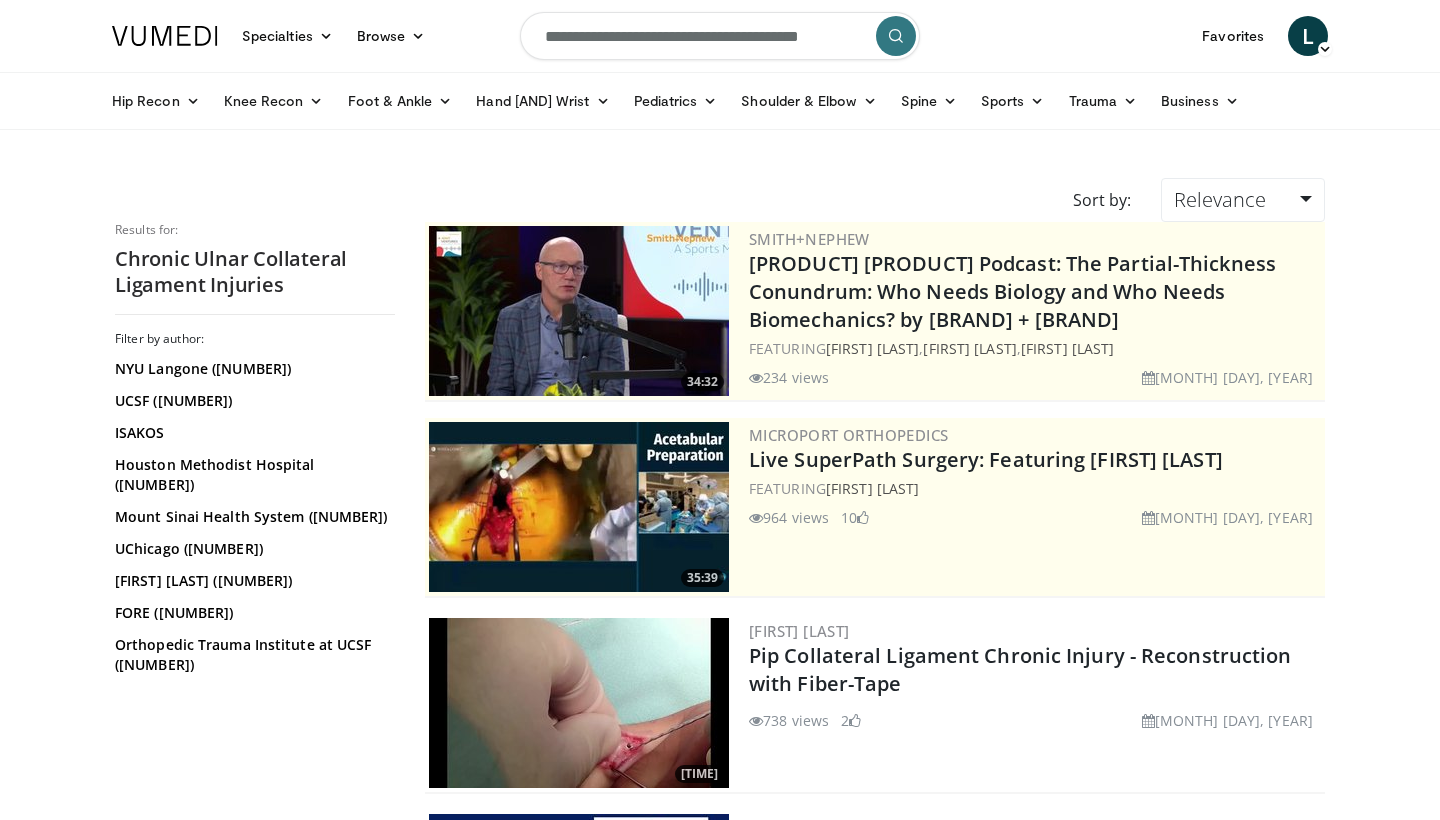 scroll, scrollTop: 0, scrollLeft: 0, axis: both 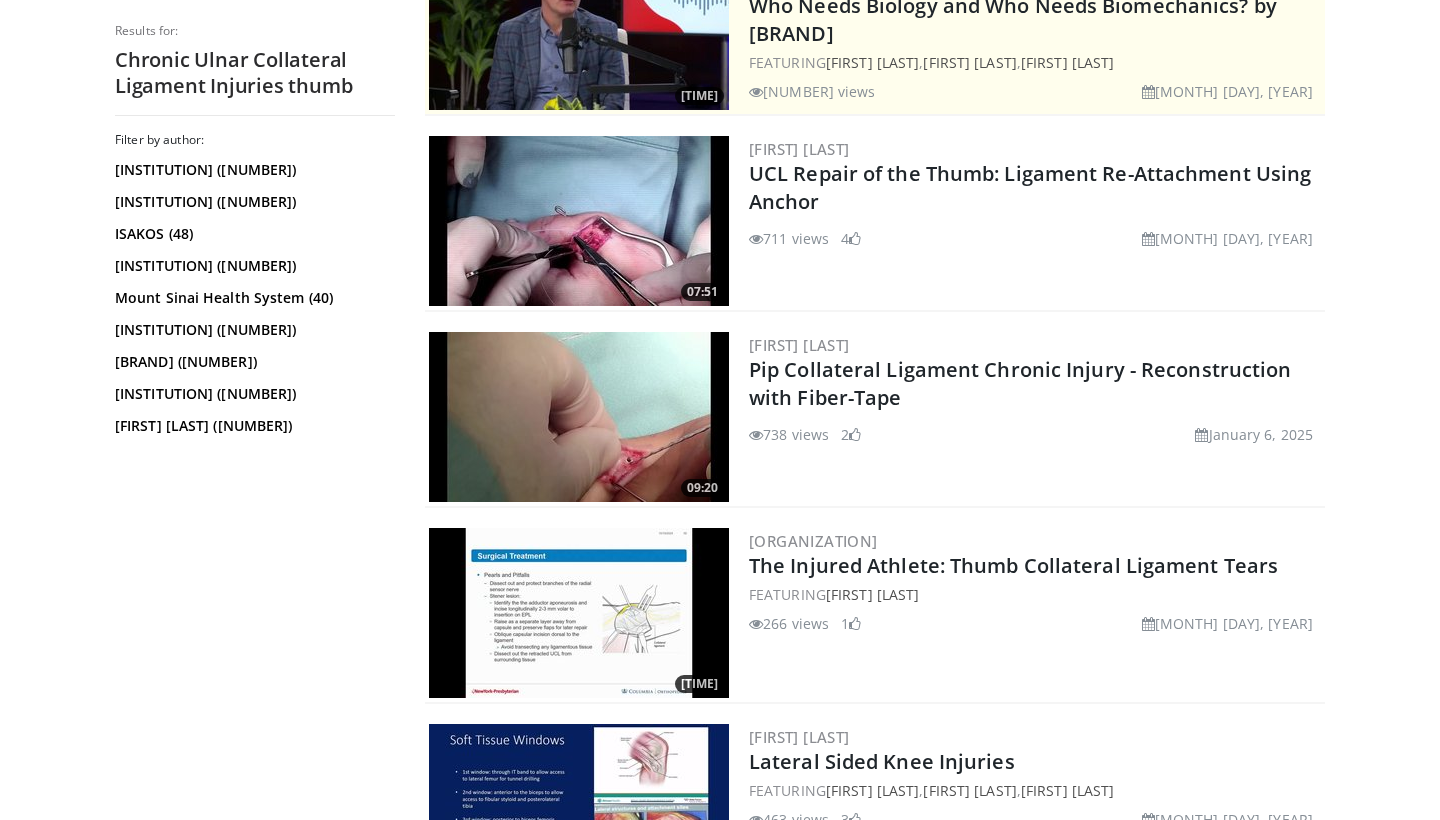click at bounding box center (579, 417) 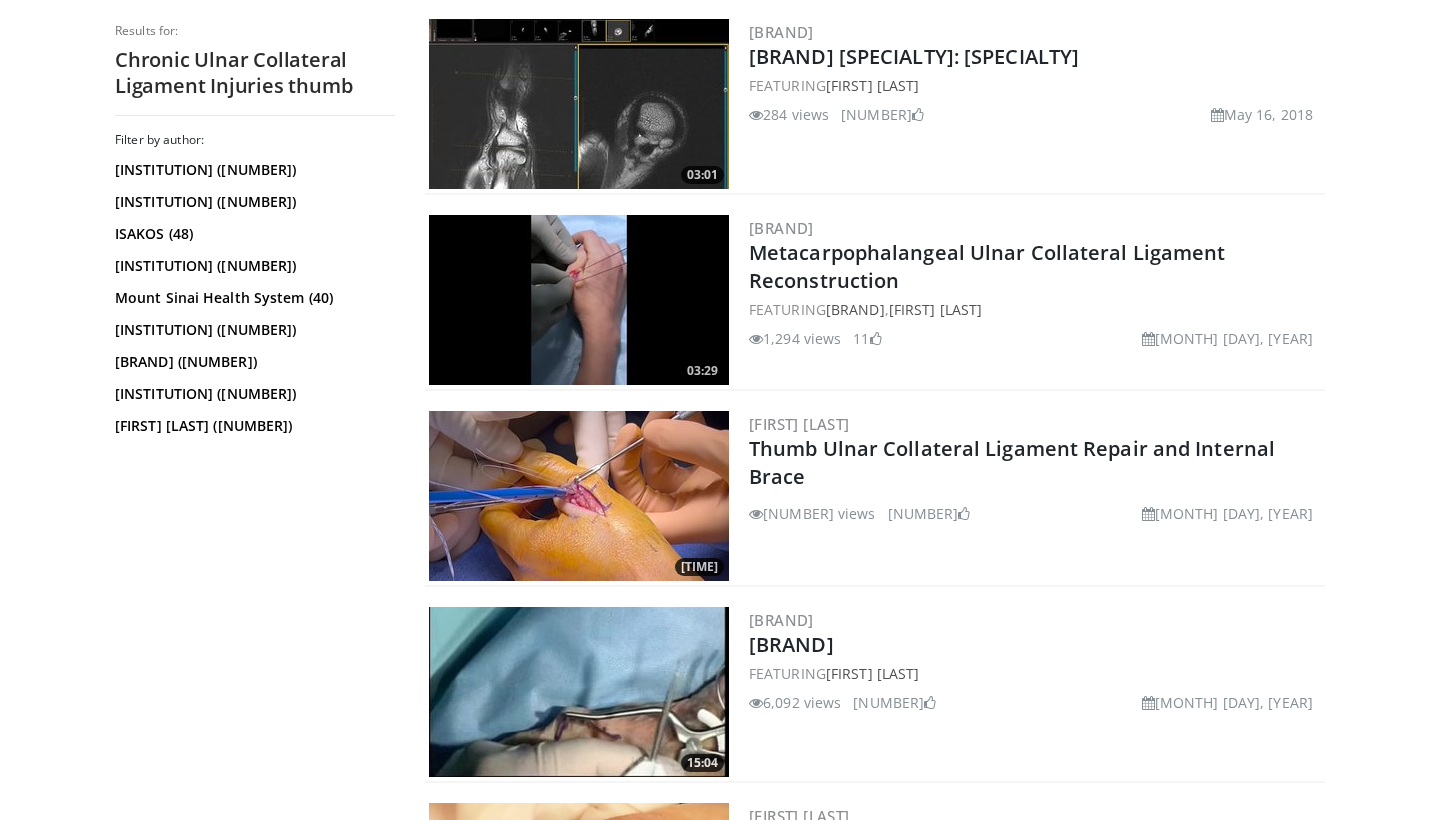 scroll, scrollTop: 1597, scrollLeft: 0, axis: vertical 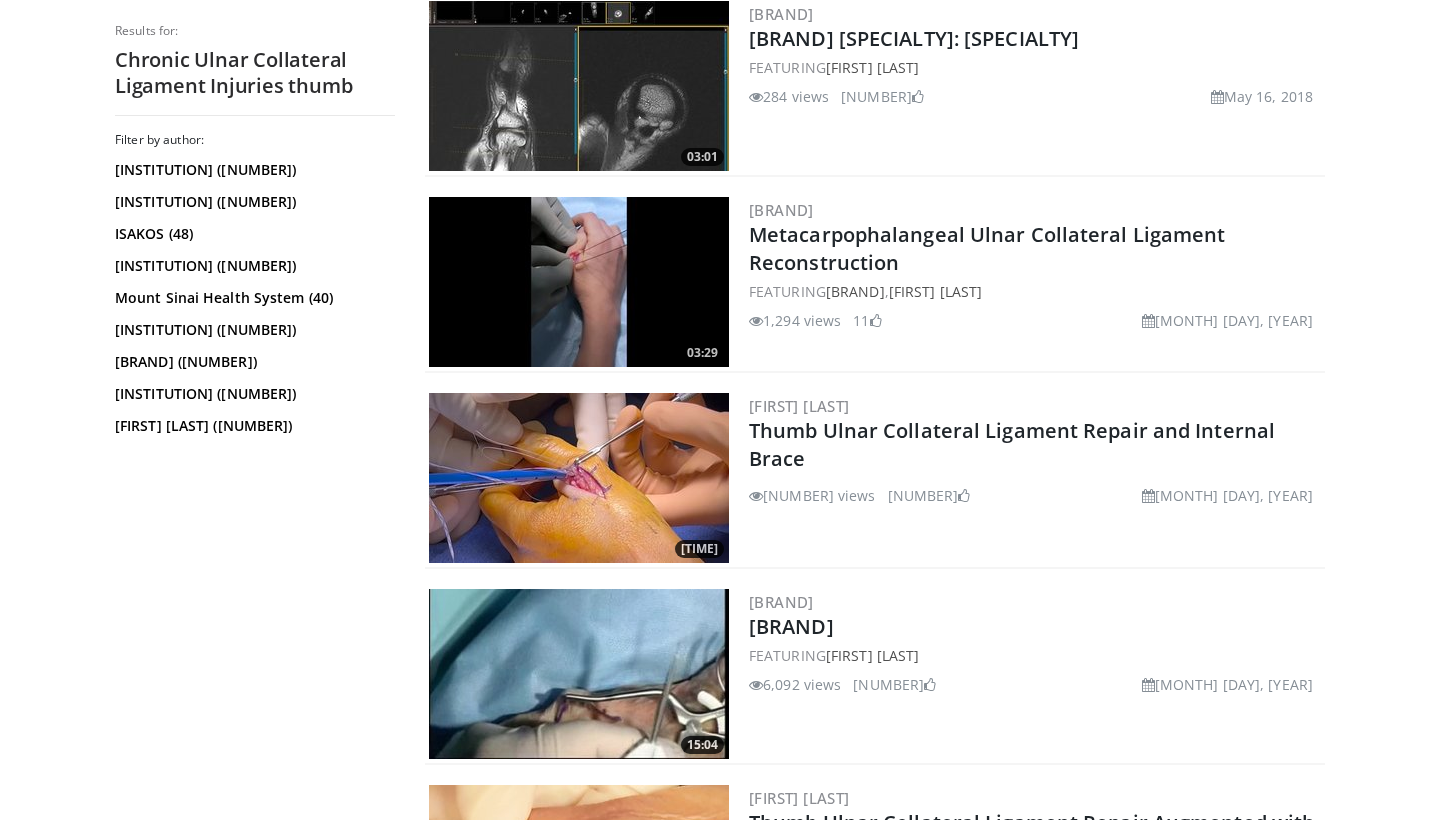 click at bounding box center [579, 478] 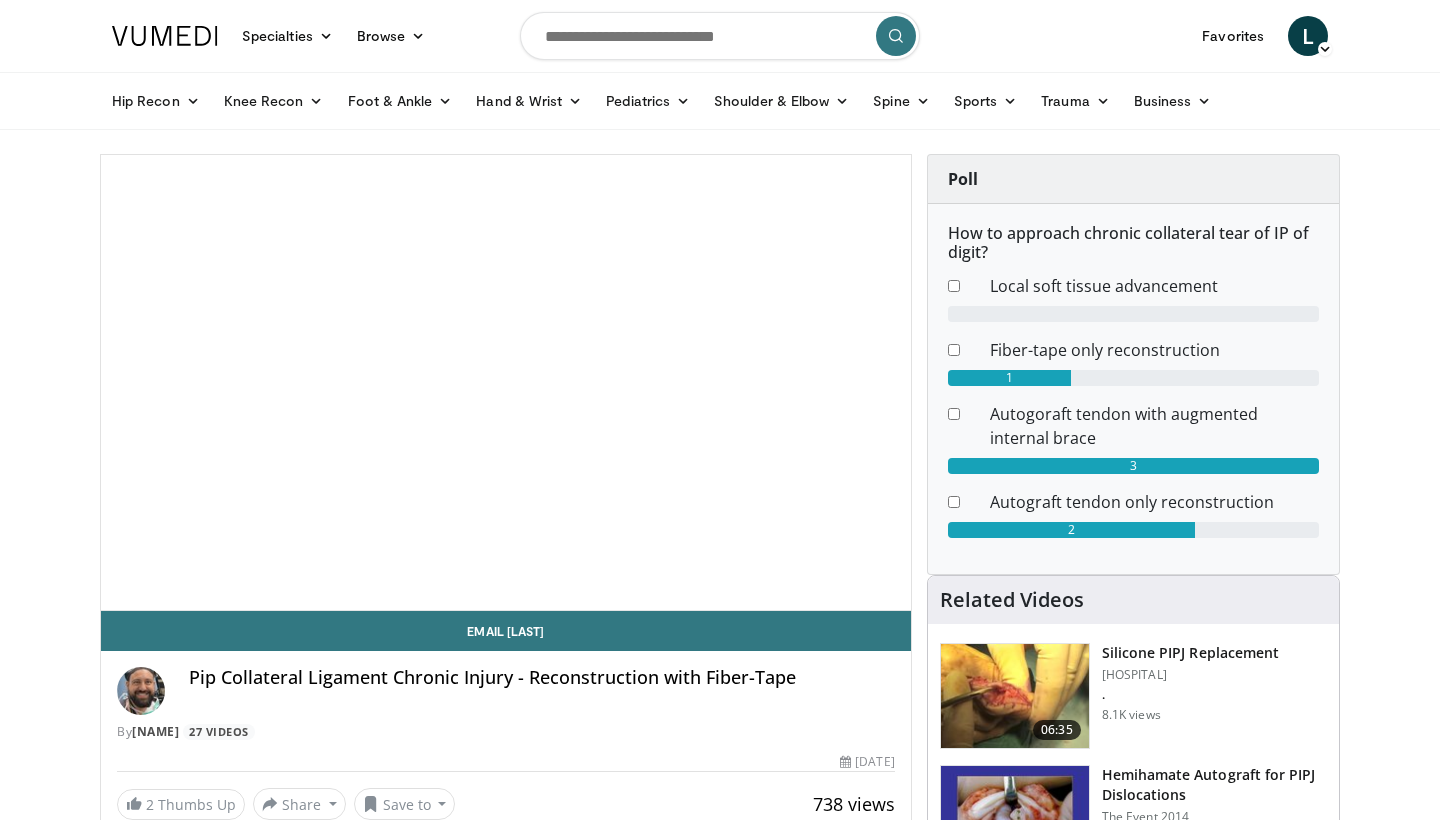 scroll, scrollTop: 0, scrollLeft: 0, axis: both 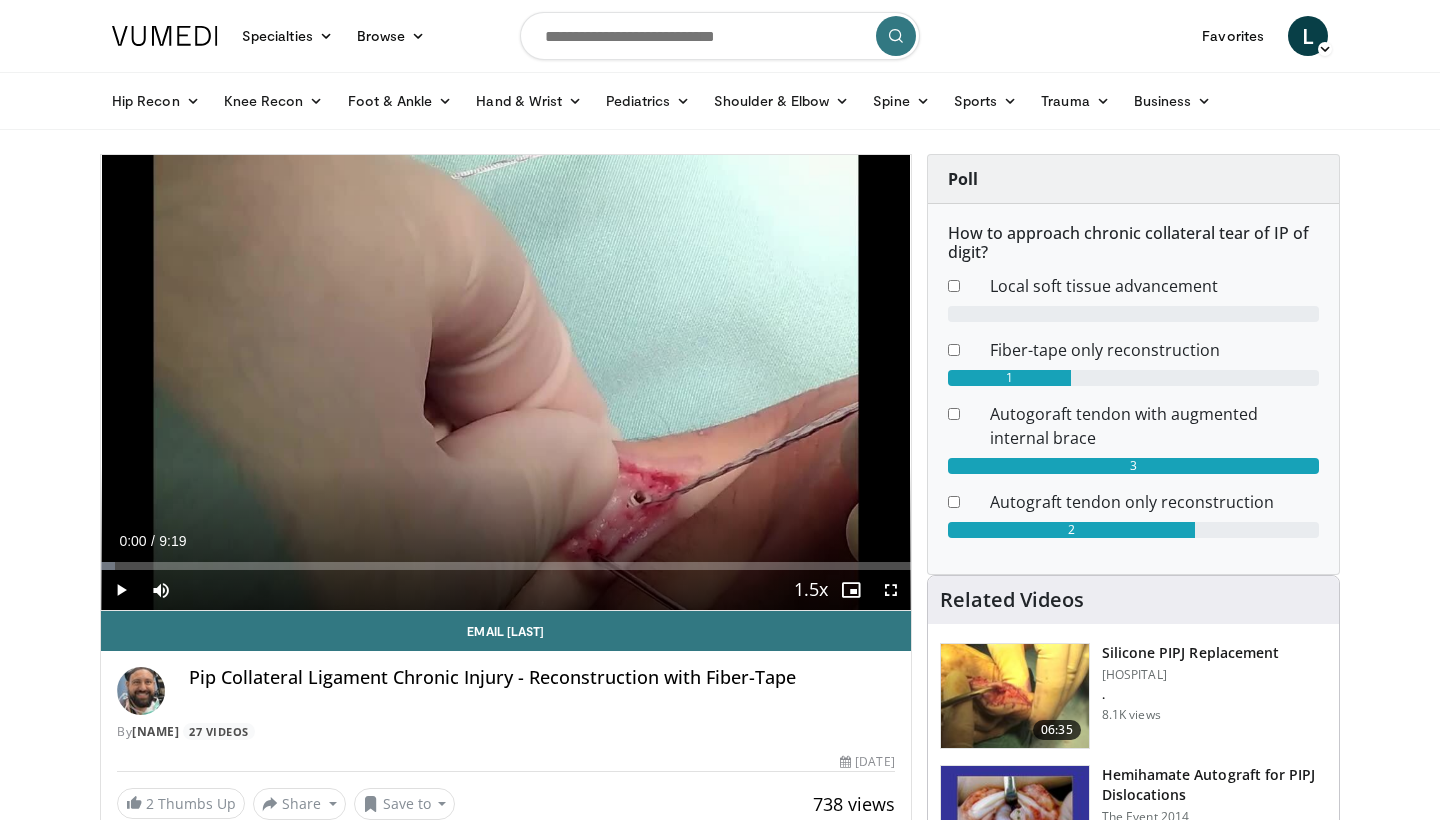 click at bounding box center [891, 590] 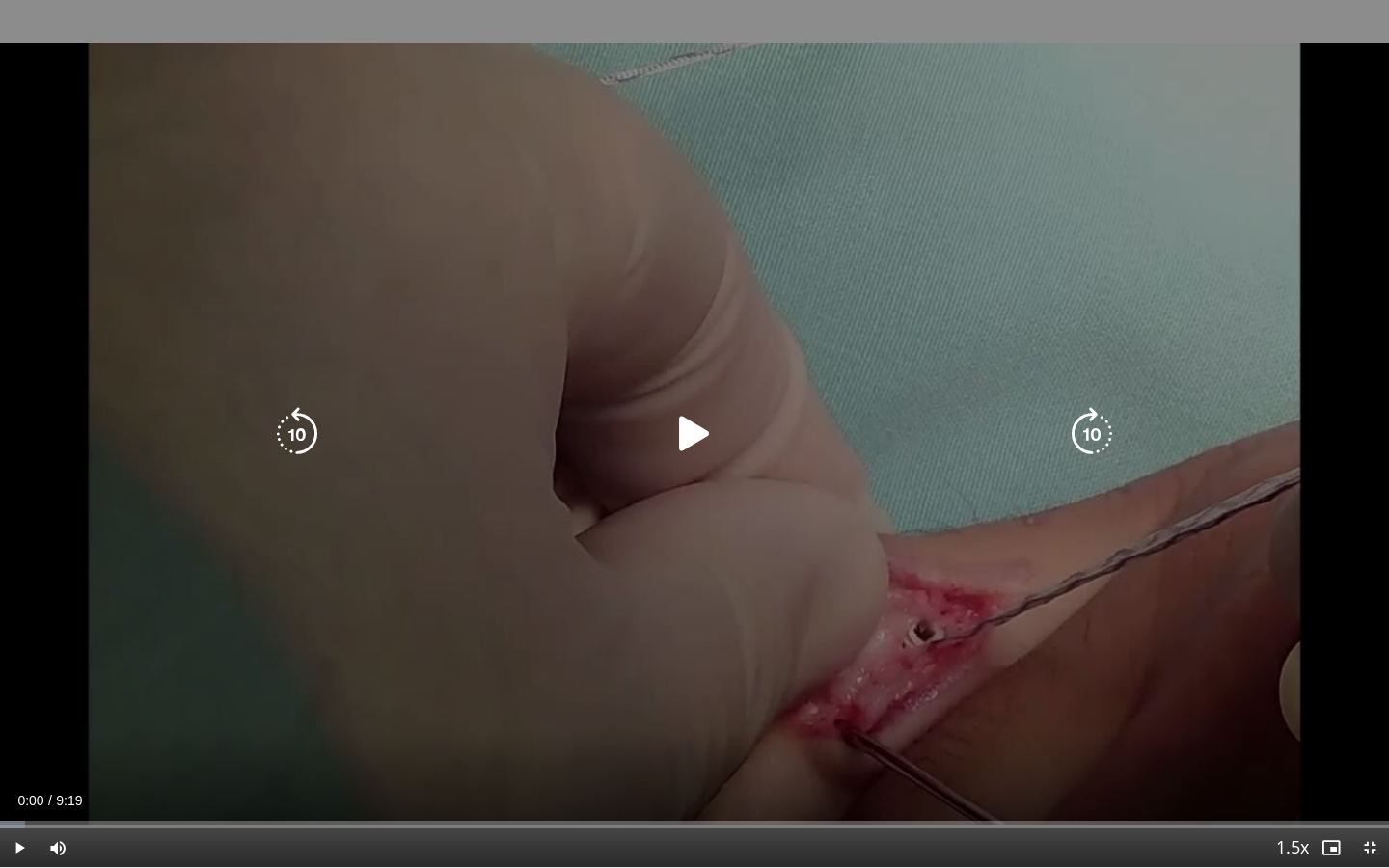 click at bounding box center (694, 434) 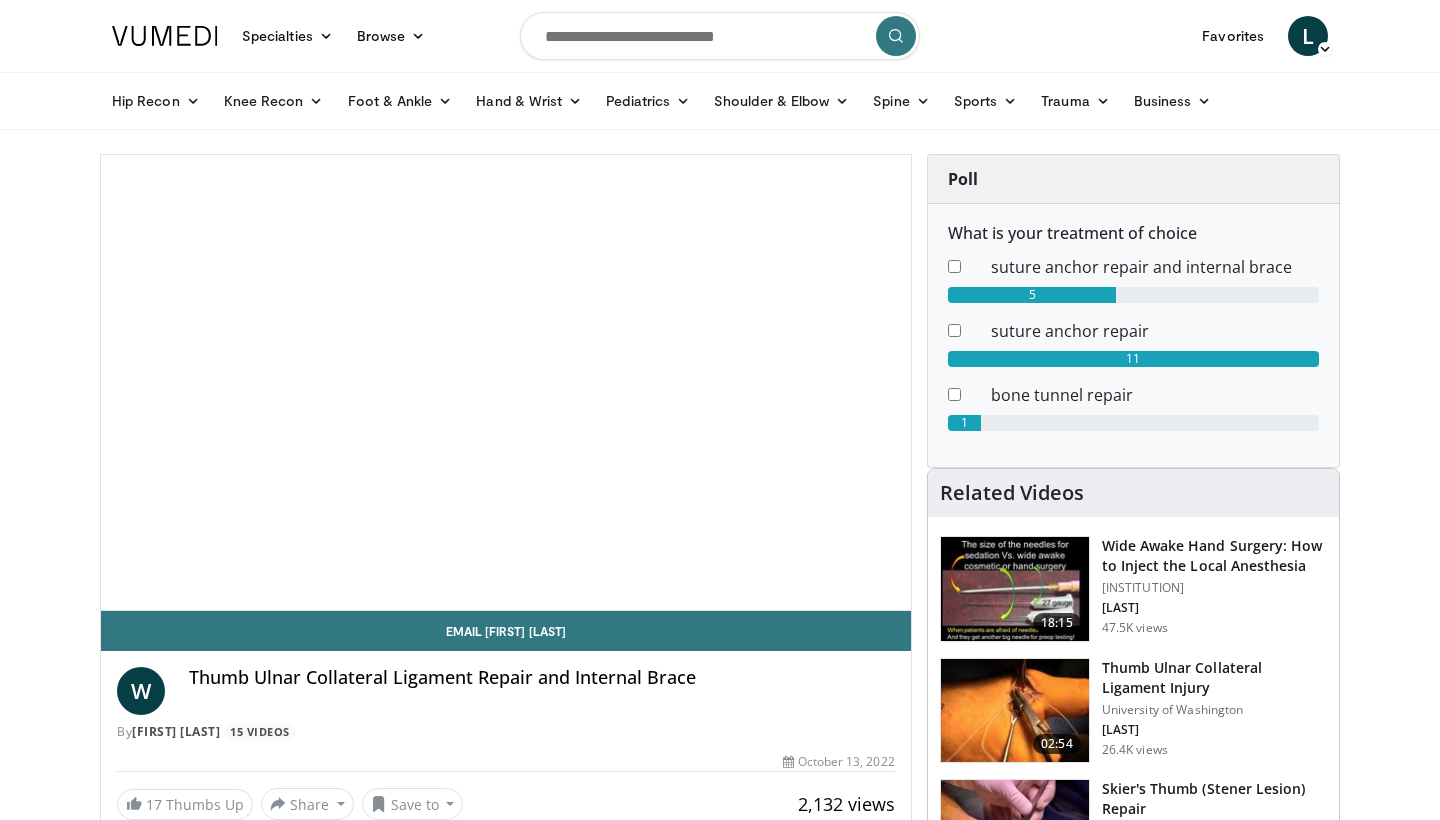 scroll, scrollTop: 0, scrollLeft: 0, axis: both 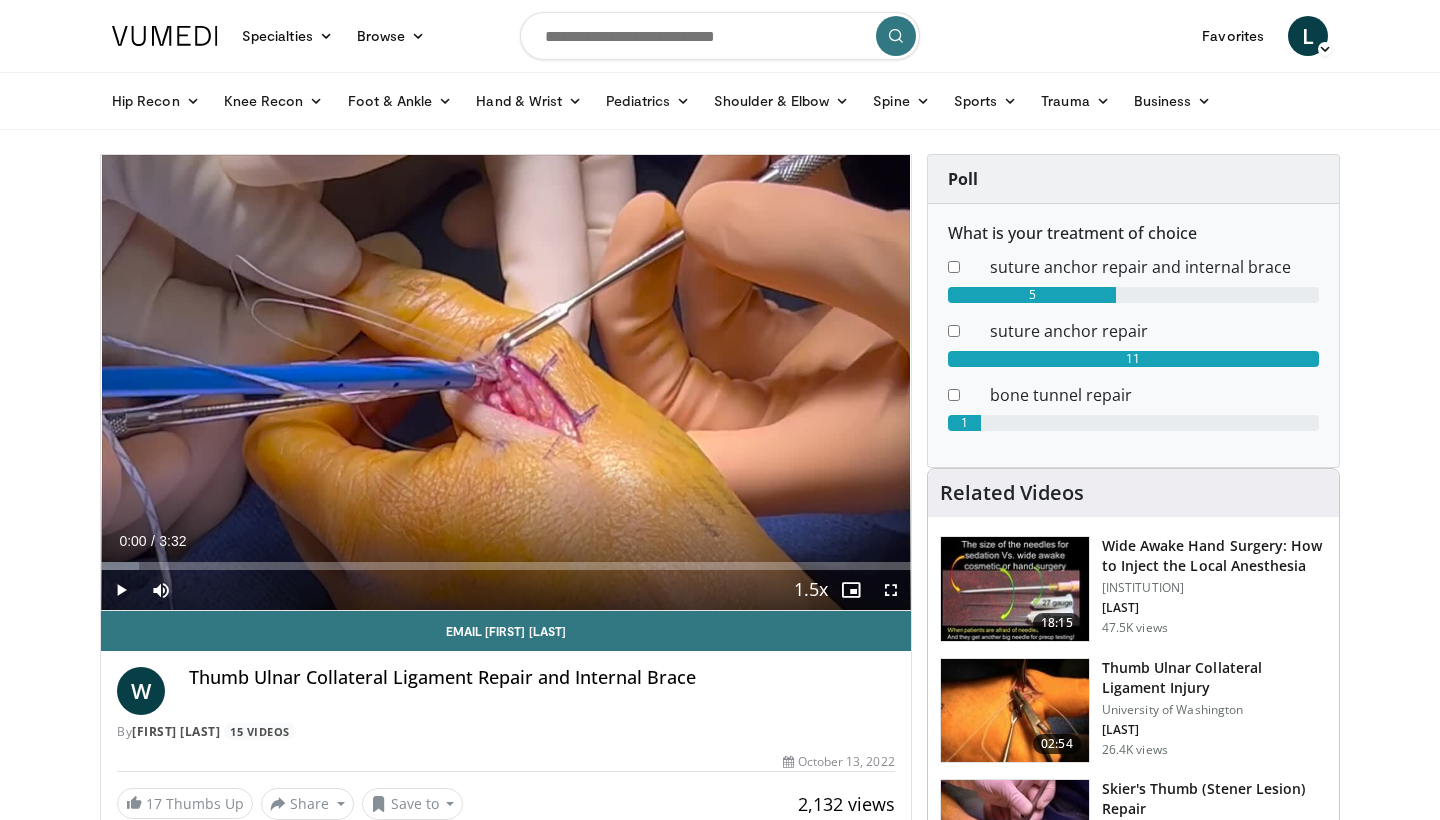 click at bounding box center (891, 590) 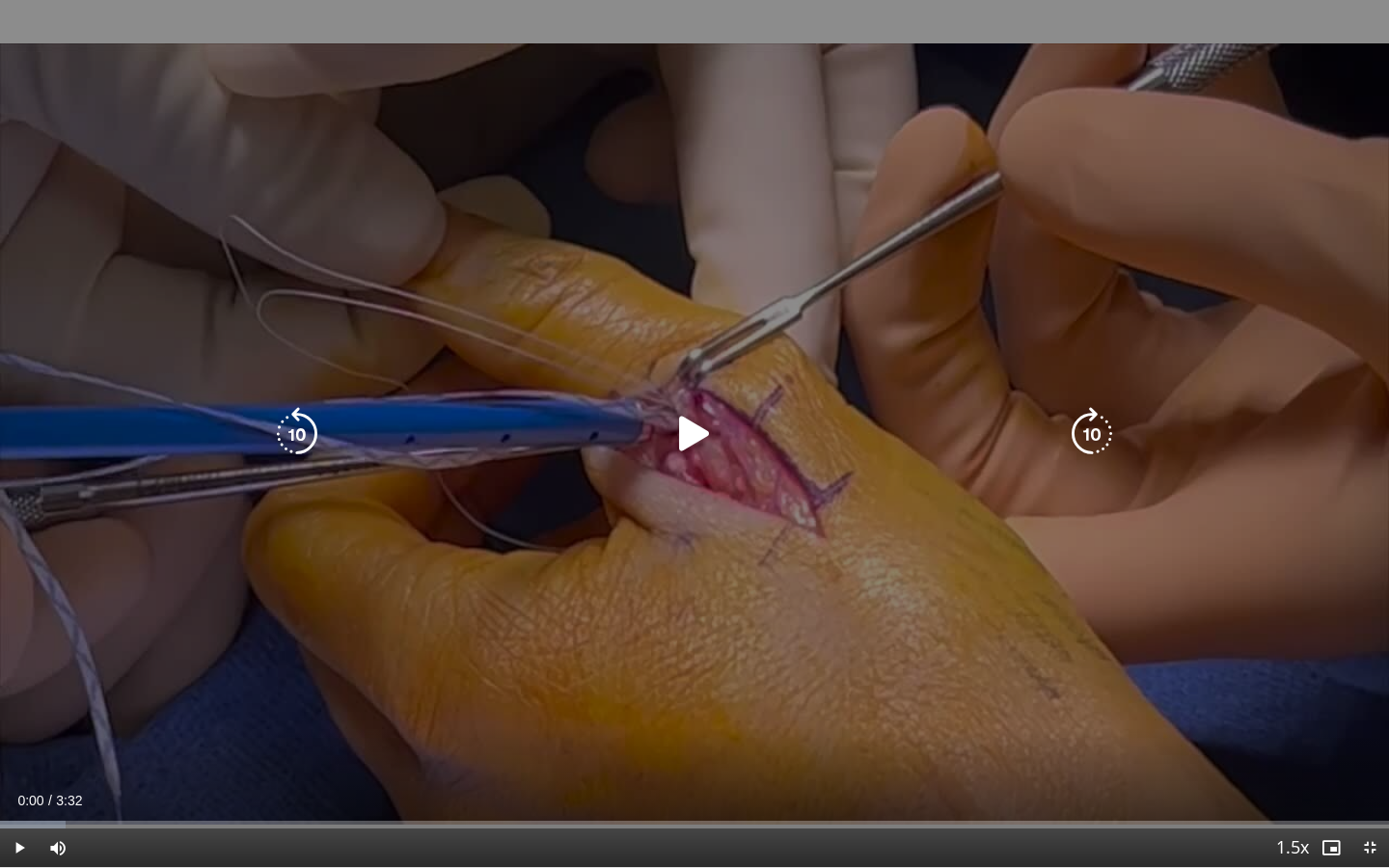 click at bounding box center [694, 434] 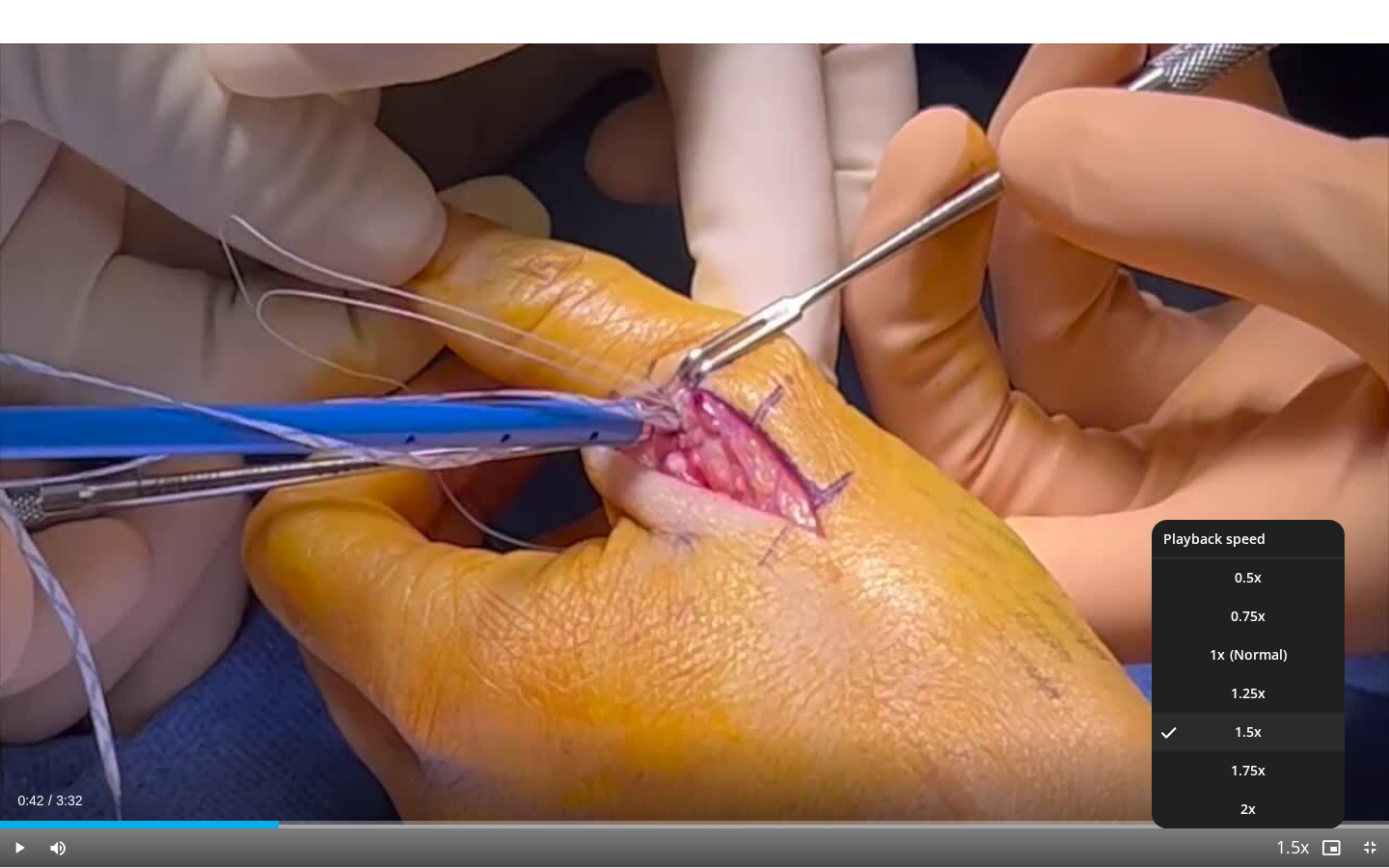 click at bounding box center [1293, 849] 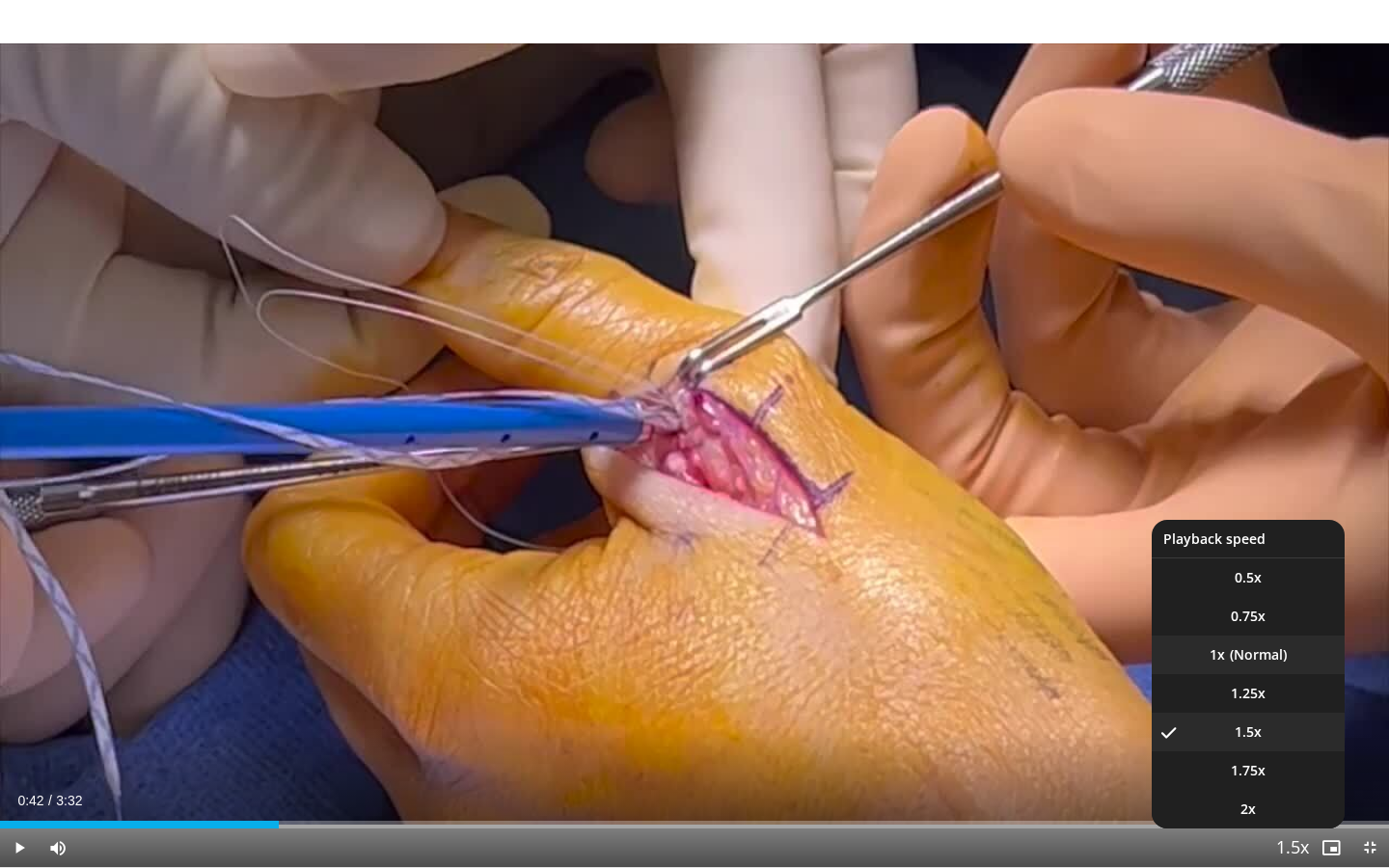 click on "1x" at bounding box center (1248, 655) 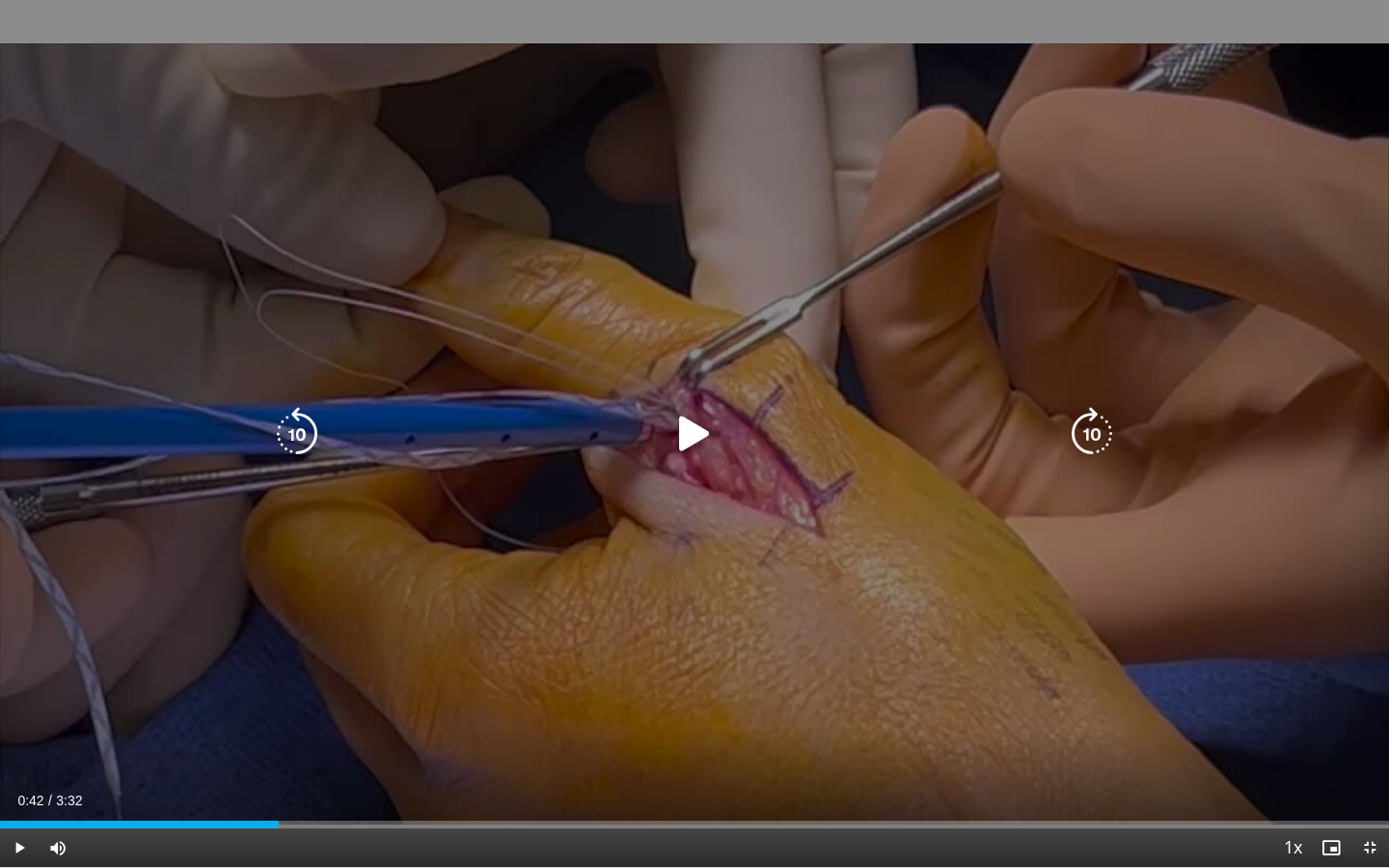 click at bounding box center (694, 434) 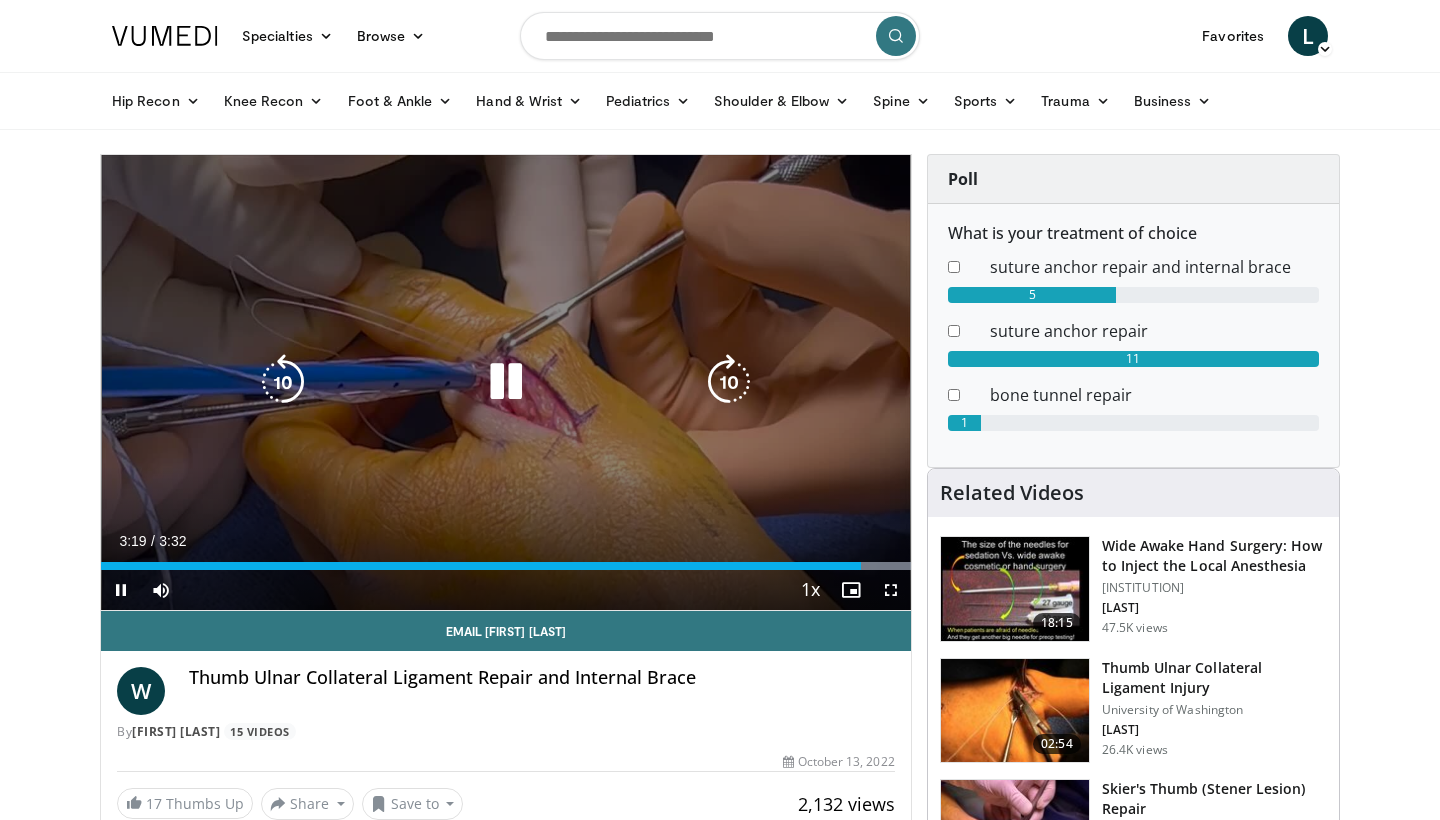 click on "10 seconds
Tap to unmute" at bounding box center (506, 382) 